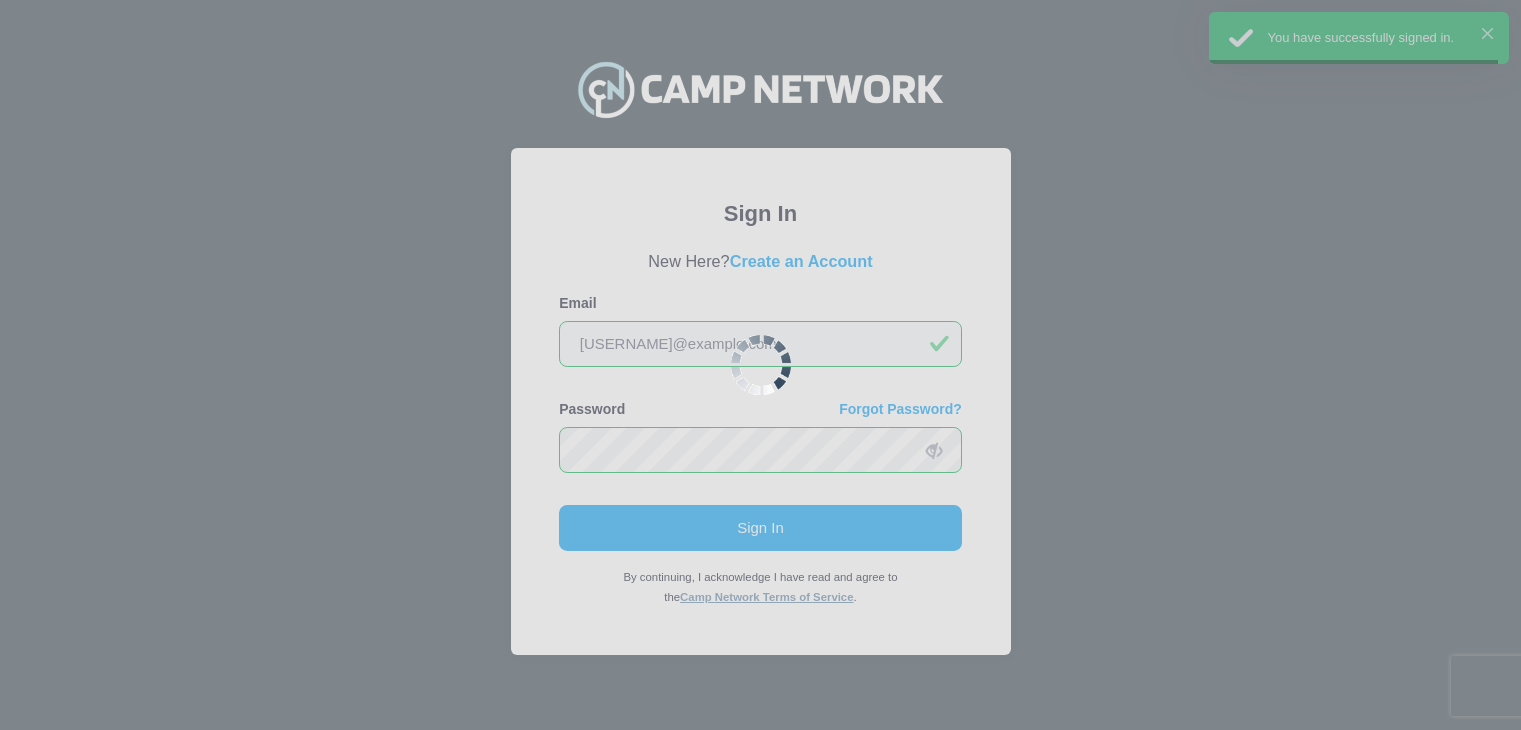 scroll, scrollTop: 0, scrollLeft: 0, axis: both 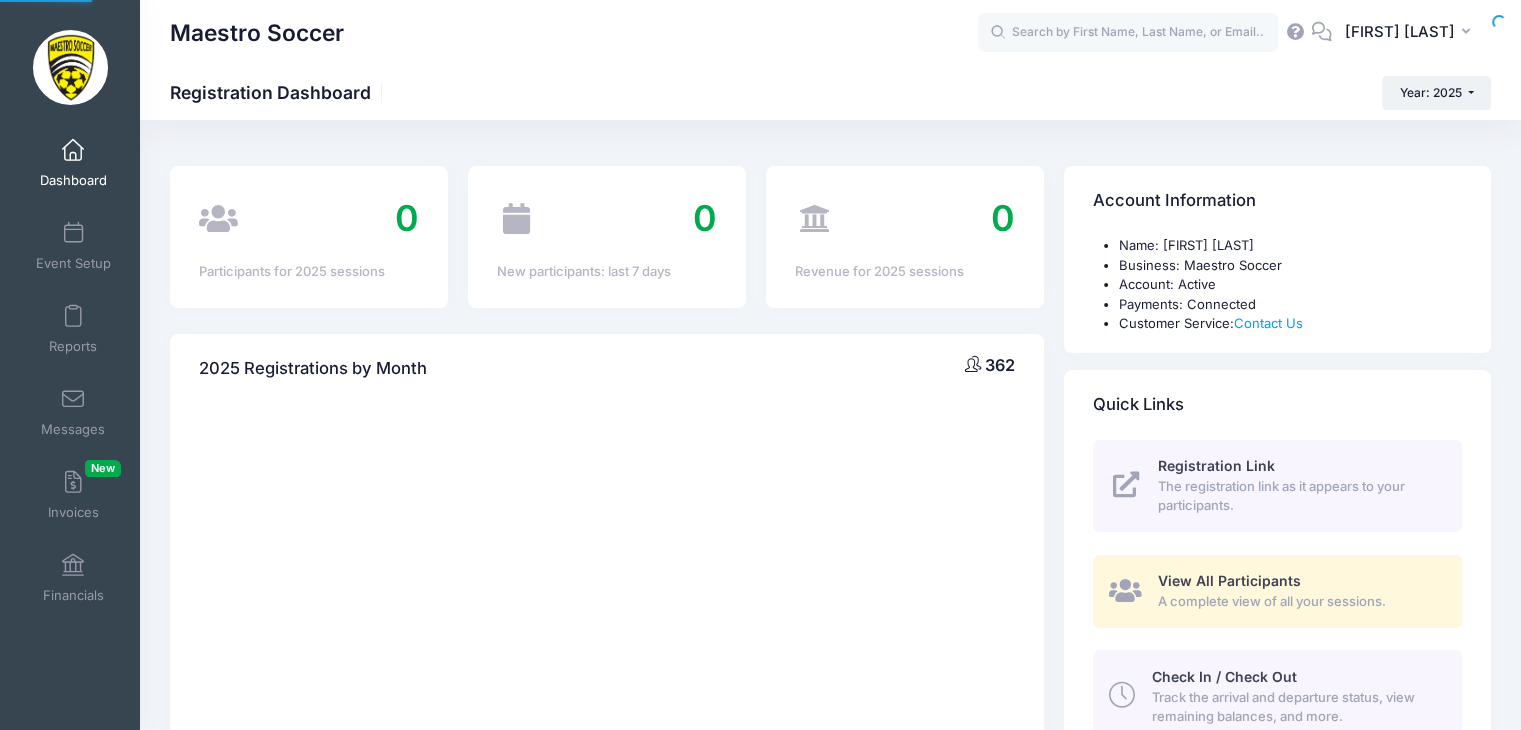 select 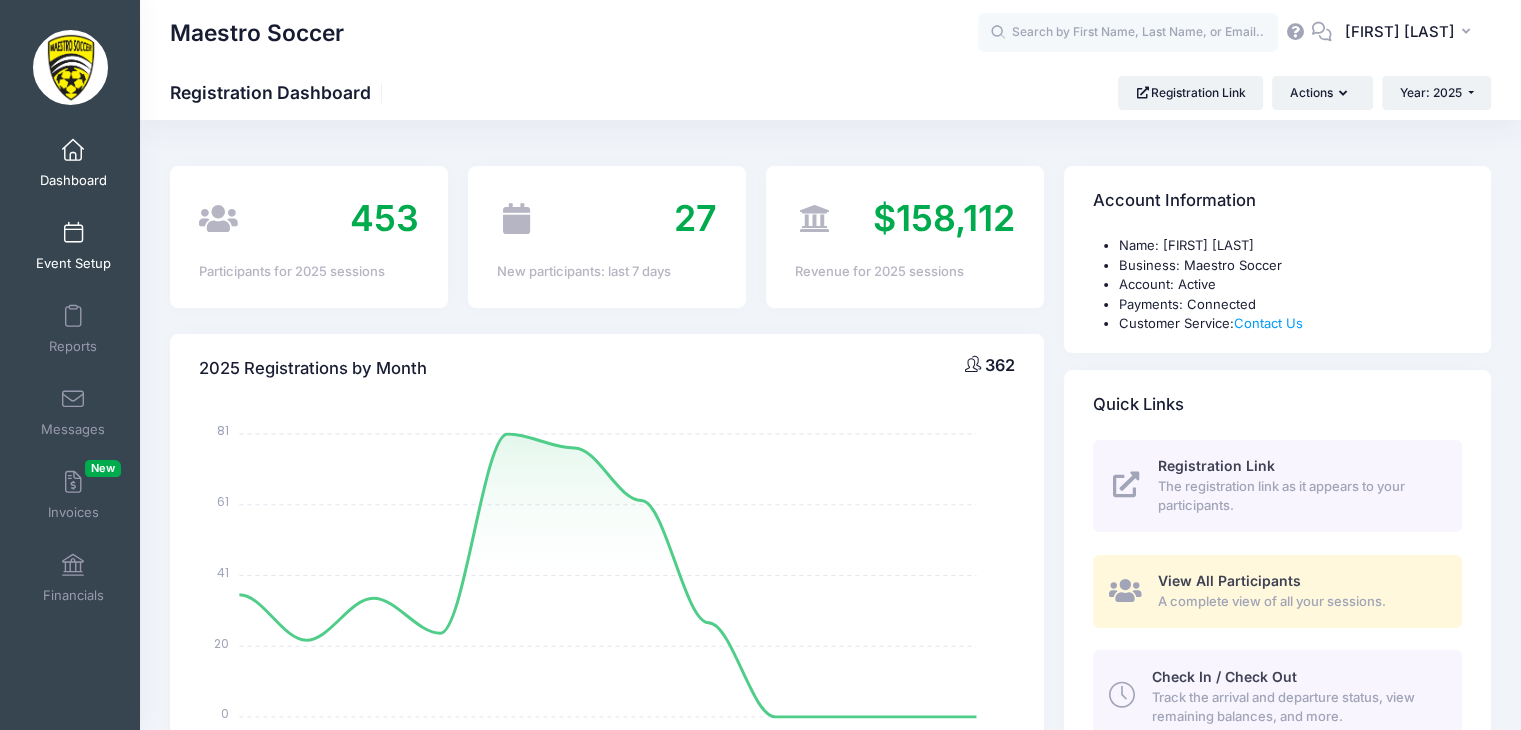 click at bounding box center (73, 234) 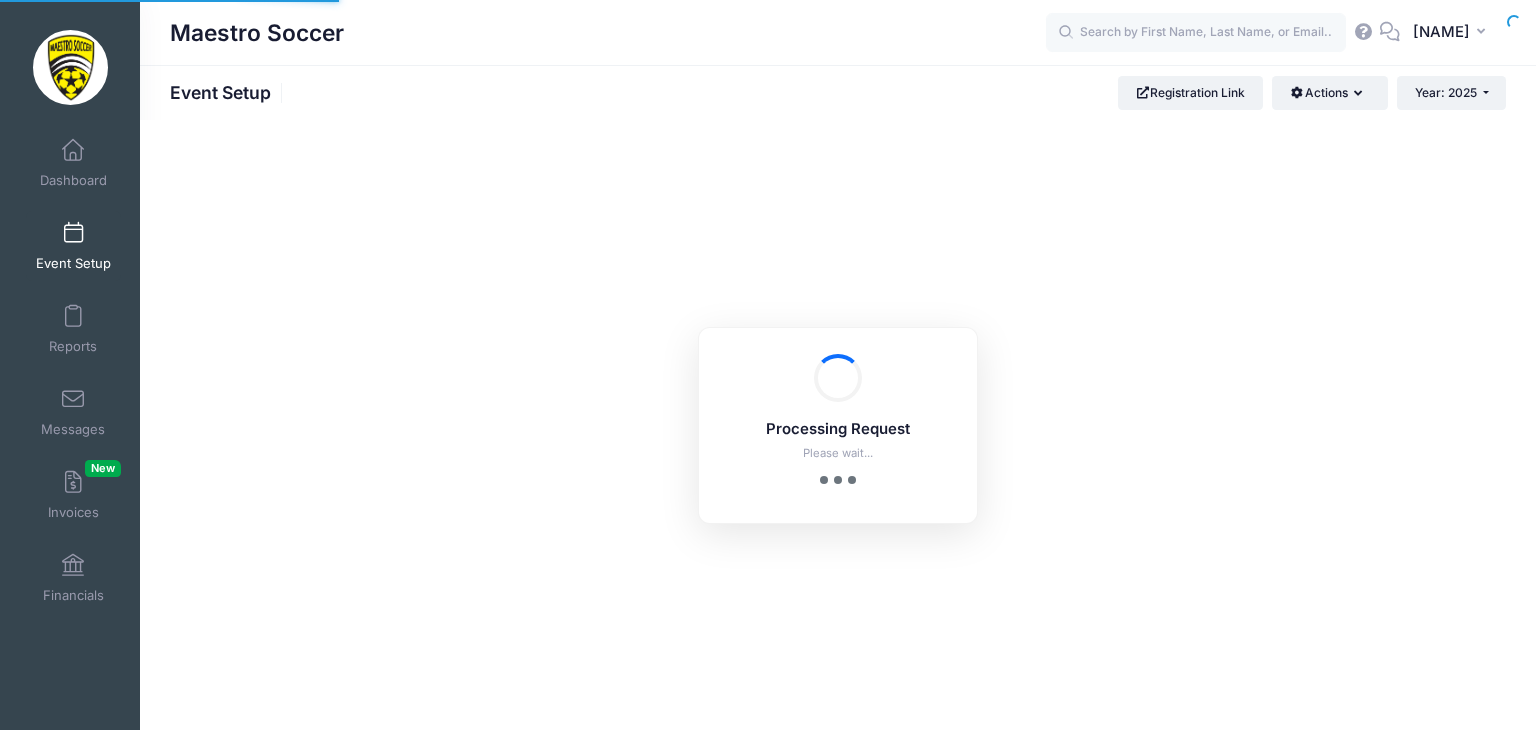 scroll, scrollTop: 0, scrollLeft: 0, axis: both 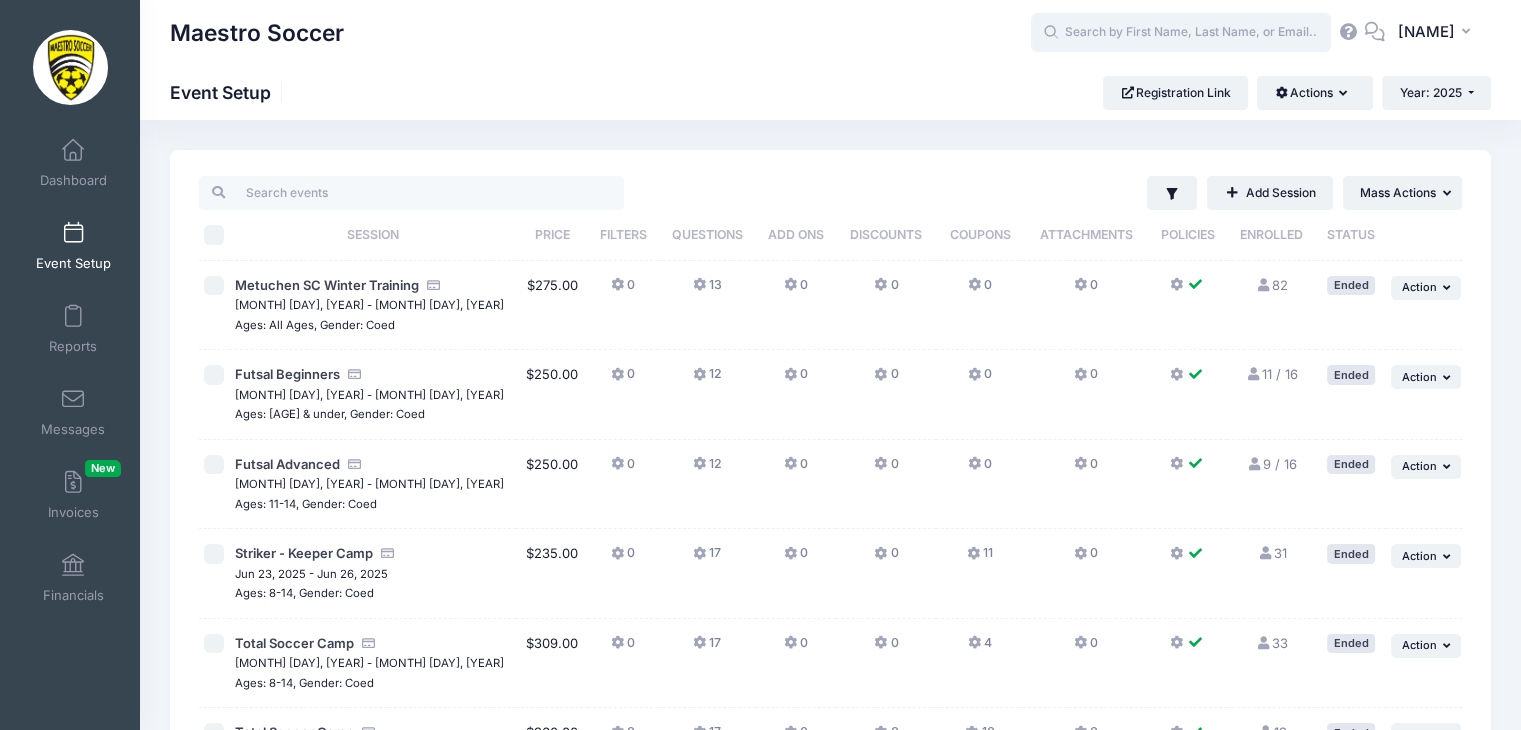 click at bounding box center [1181, 33] 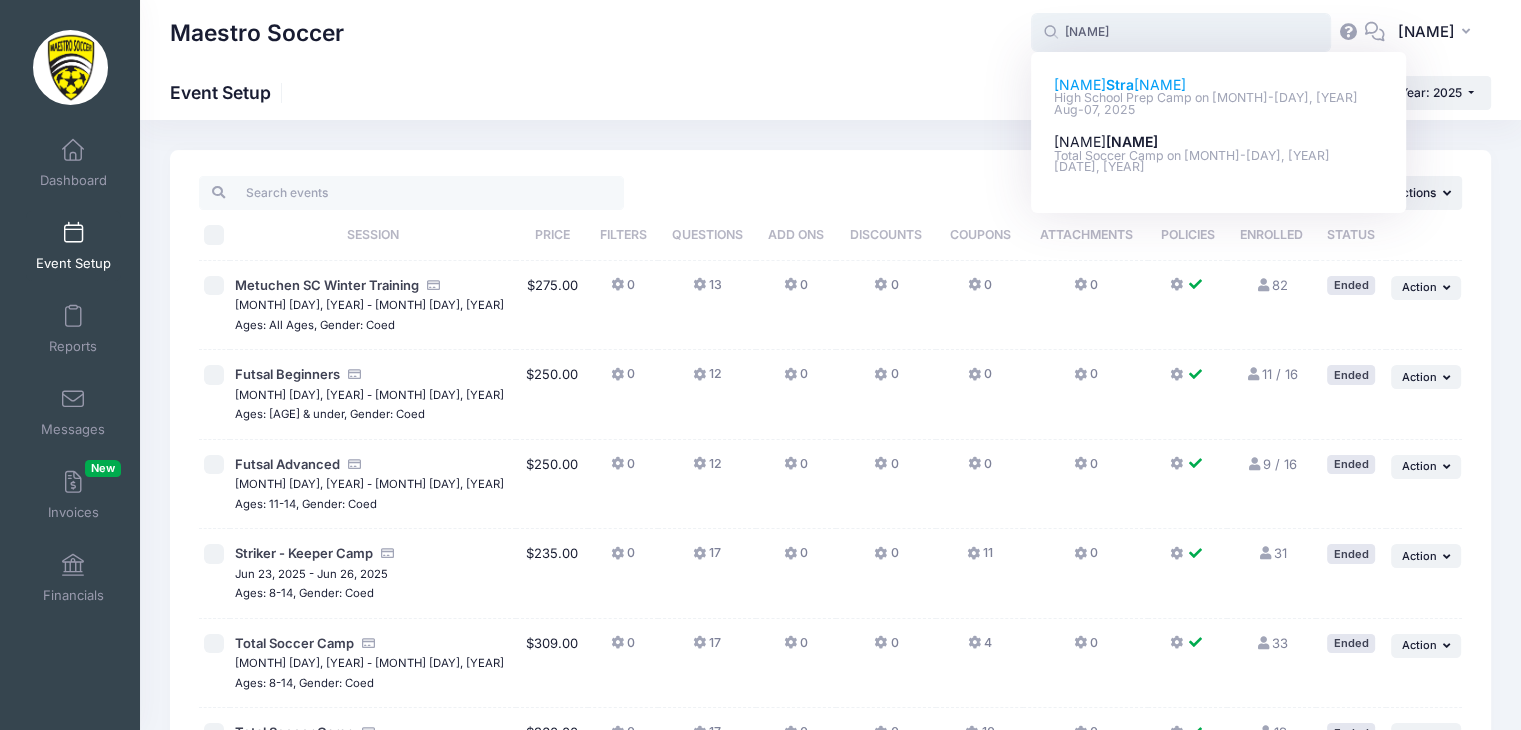 click on "High School Prep Camp on Aug-11, 2025" at bounding box center (1219, 98) 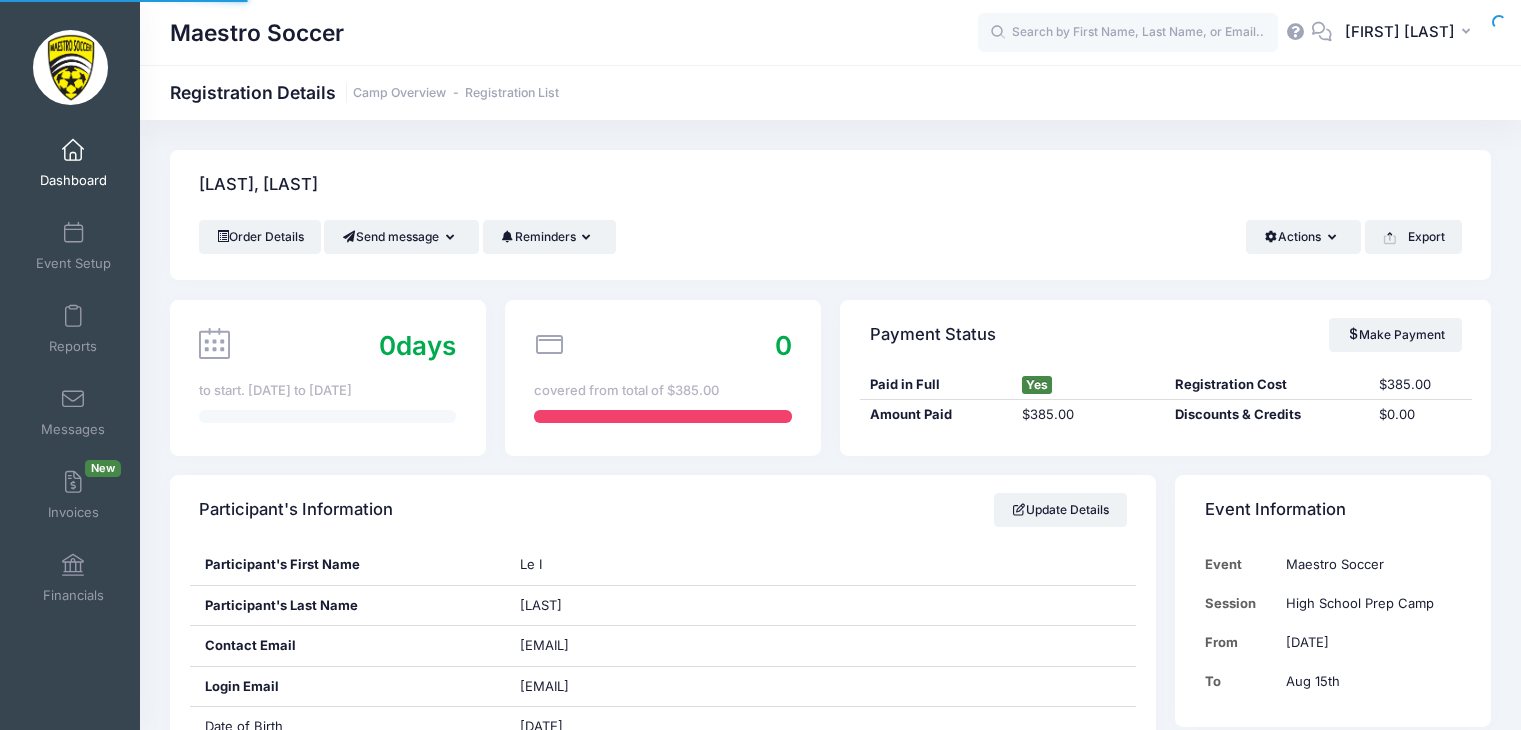 scroll, scrollTop: 0, scrollLeft: 0, axis: both 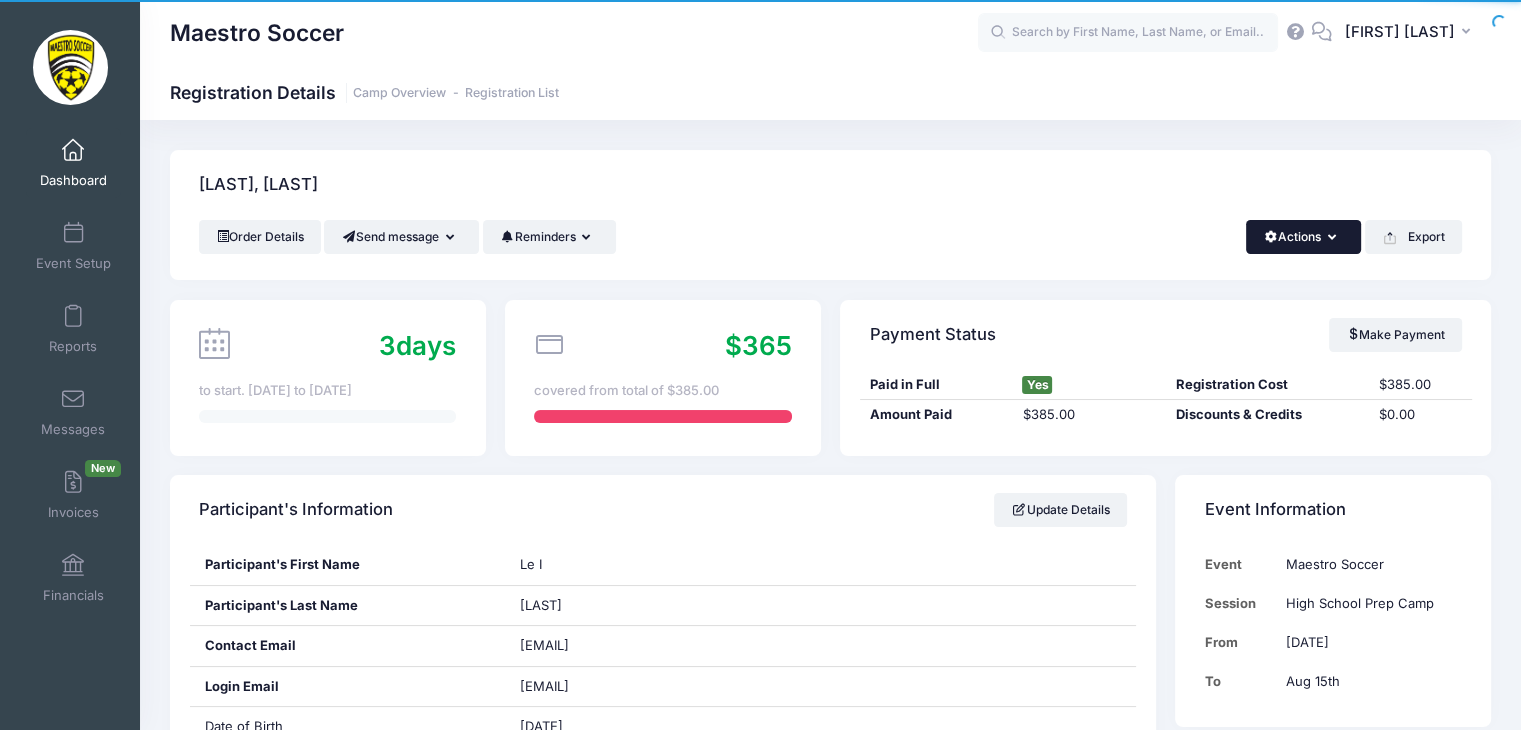 click on "Actions" at bounding box center [1303, 237] 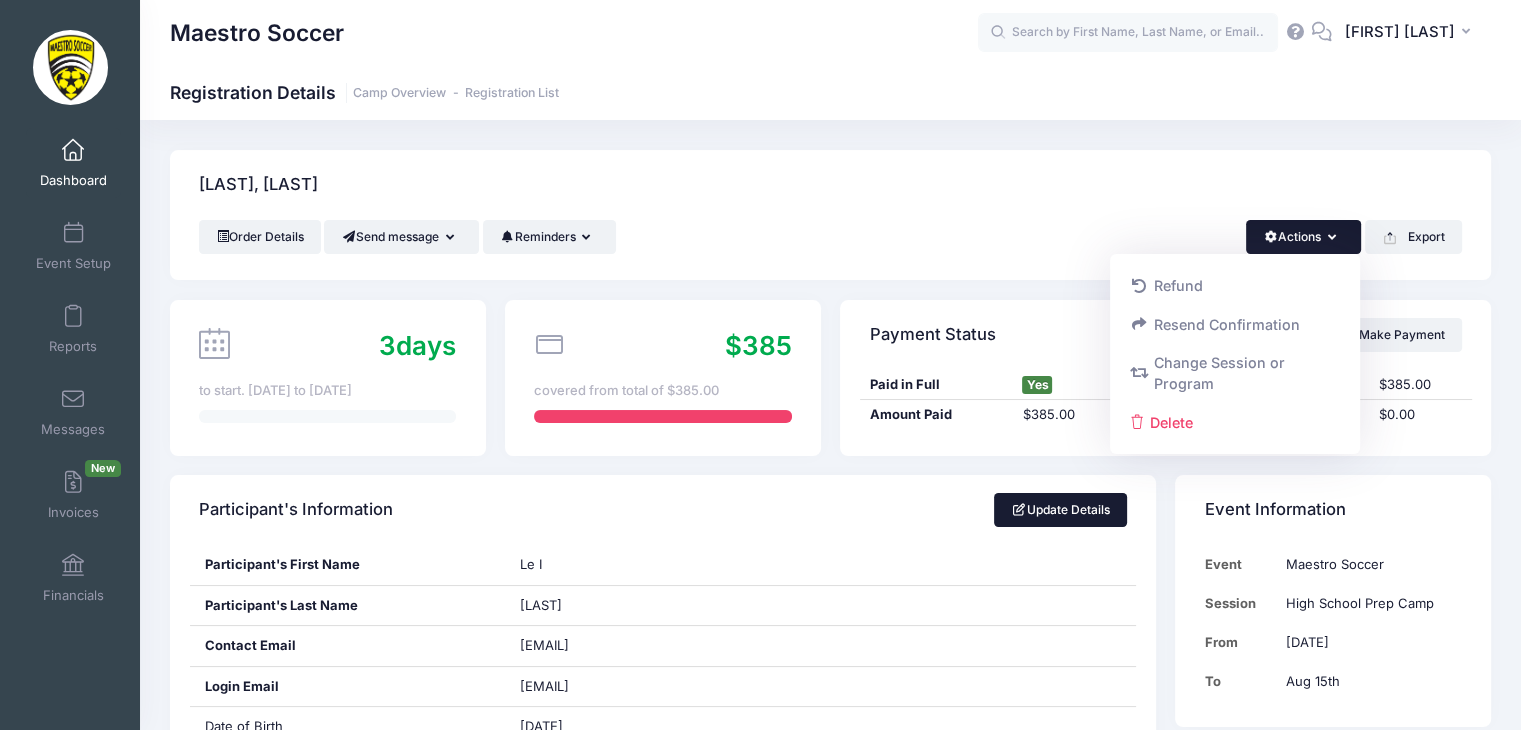click on "Update Details" at bounding box center [1060, 510] 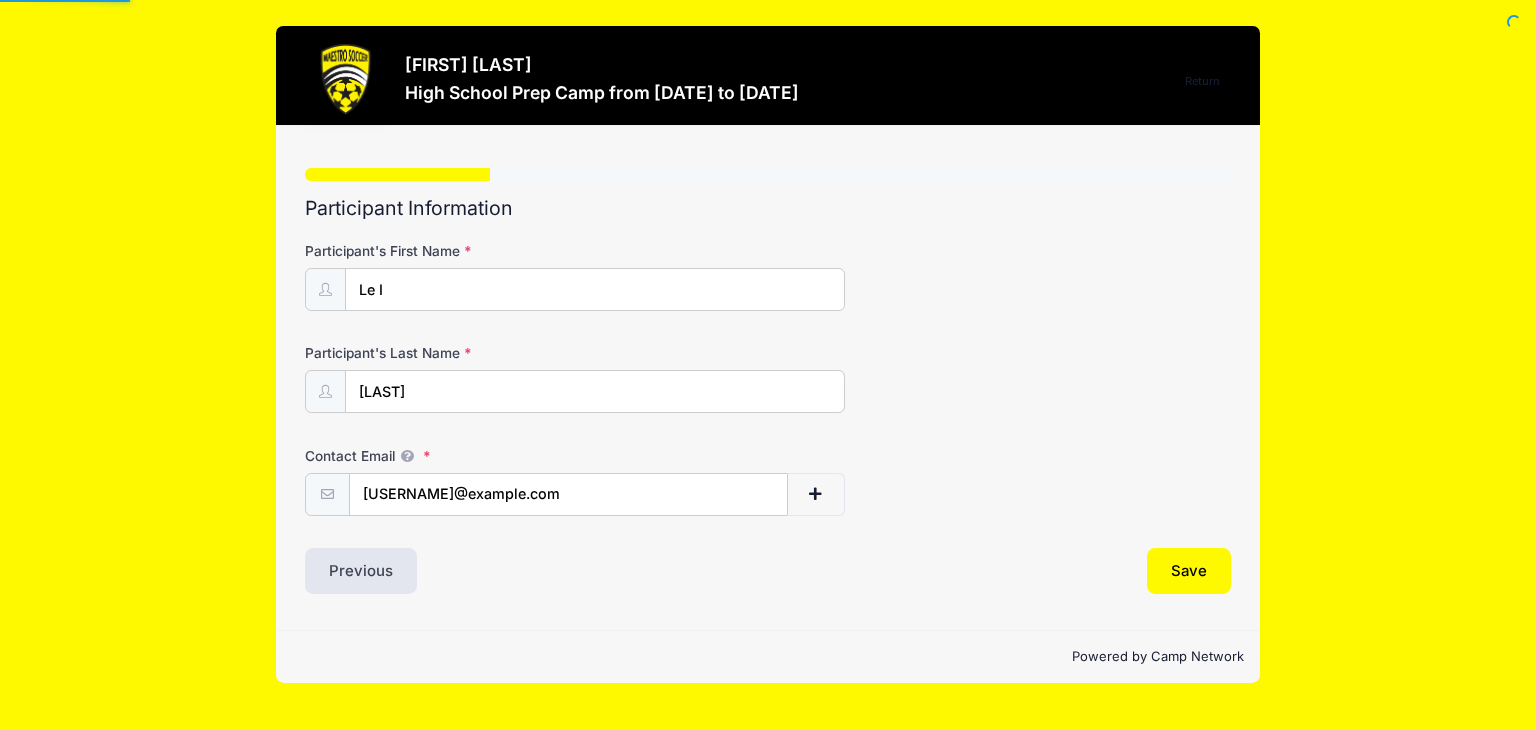 scroll, scrollTop: 0, scrollLeft: 0, axis: both 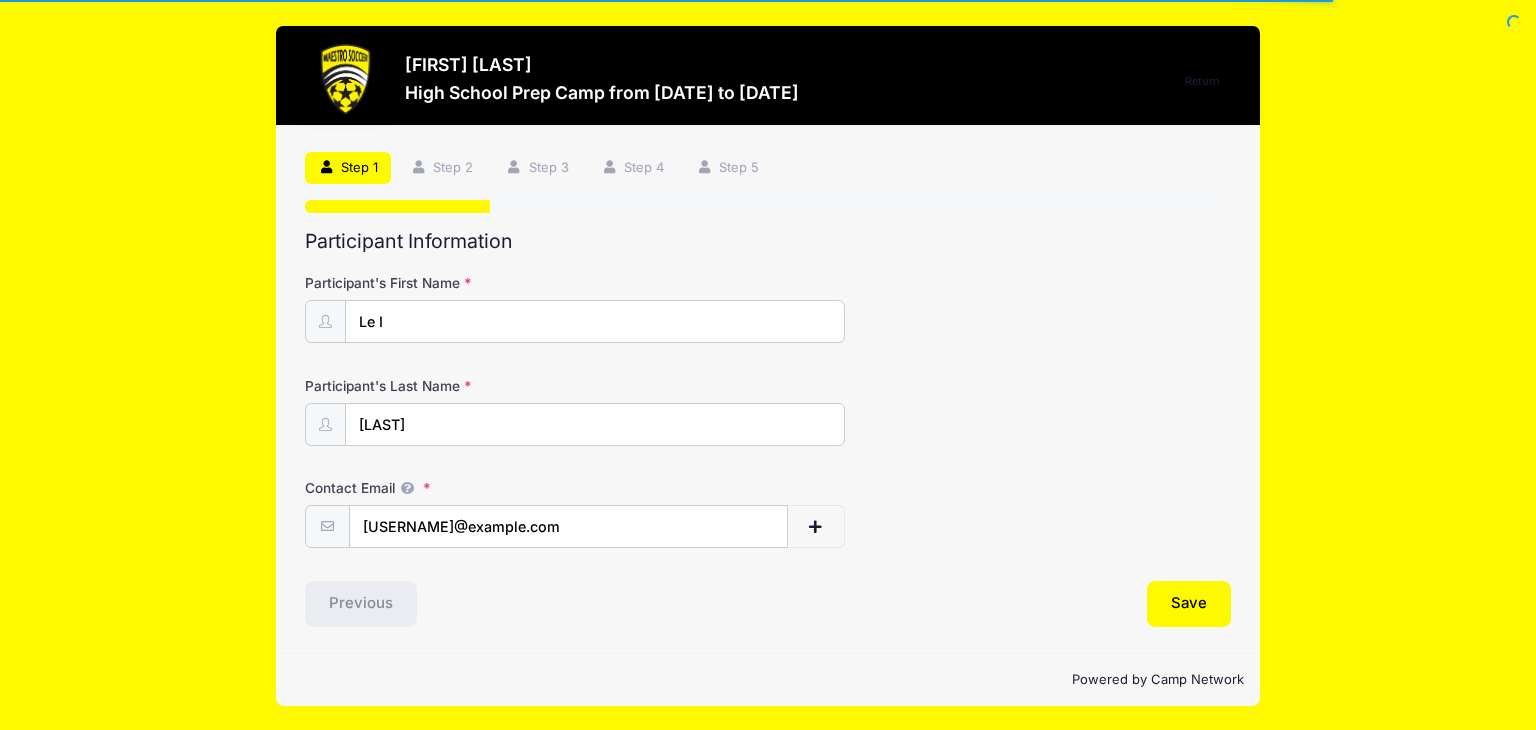 click on "Le I" at bounding box center [595, 321] 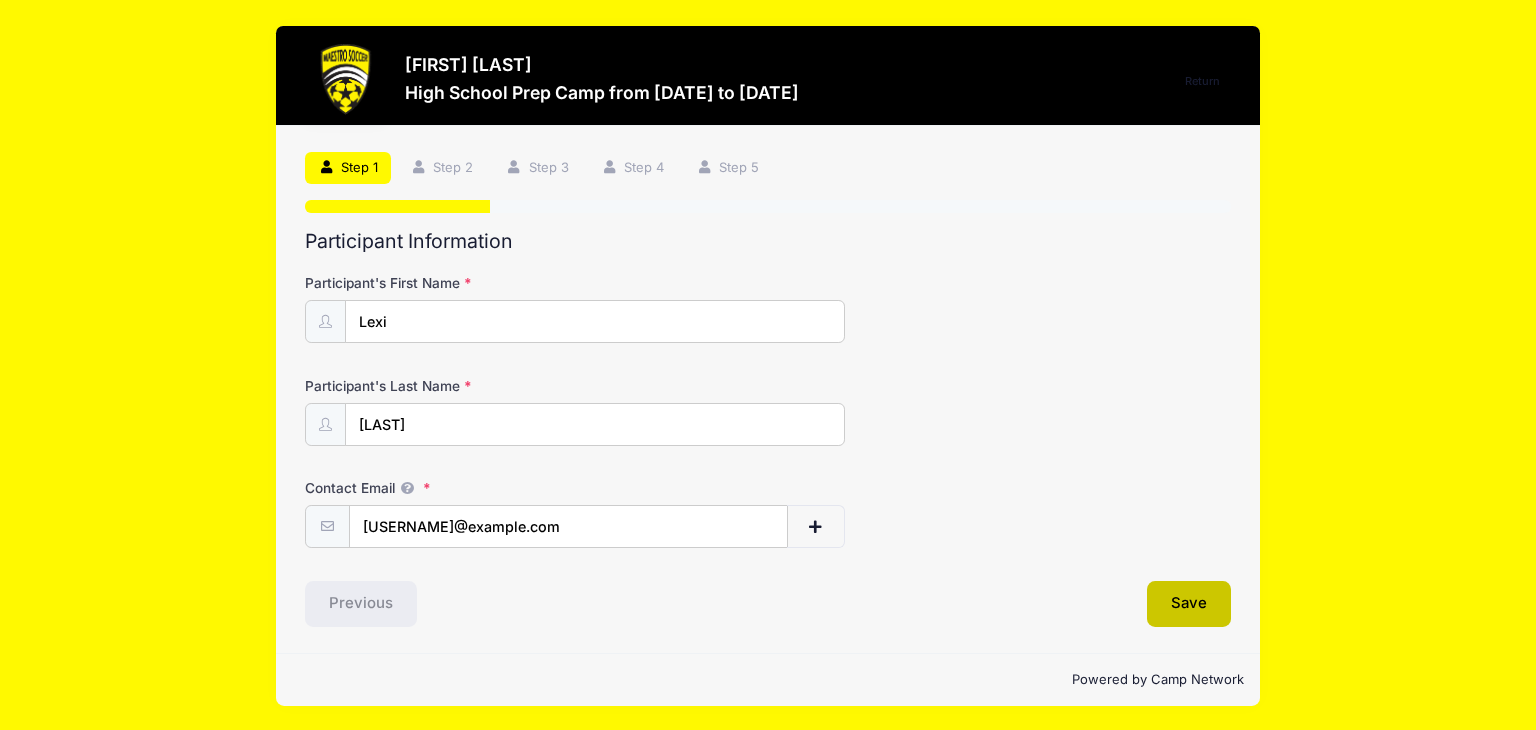 type on "Lexi" 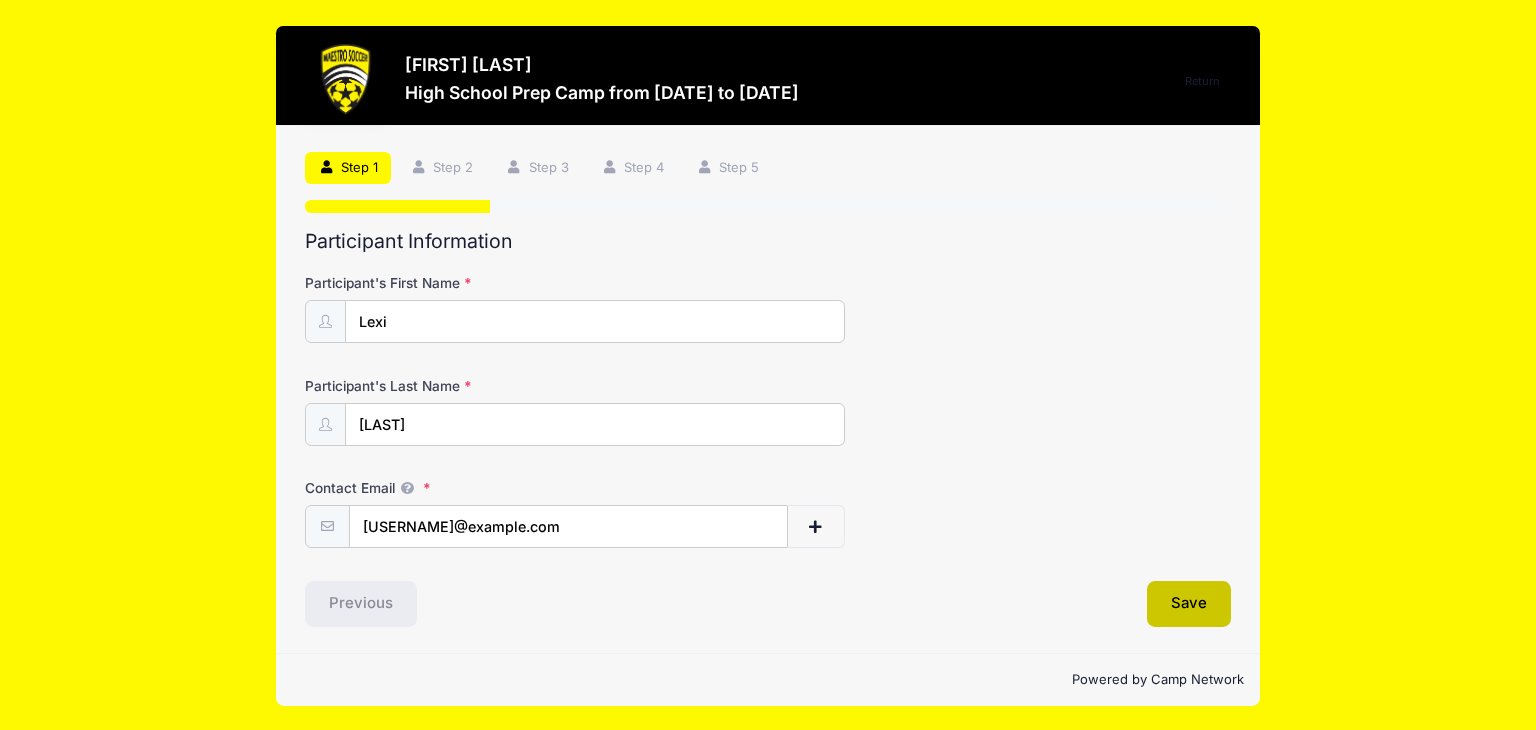 click on "Save" at bounding box center [1189, 604] 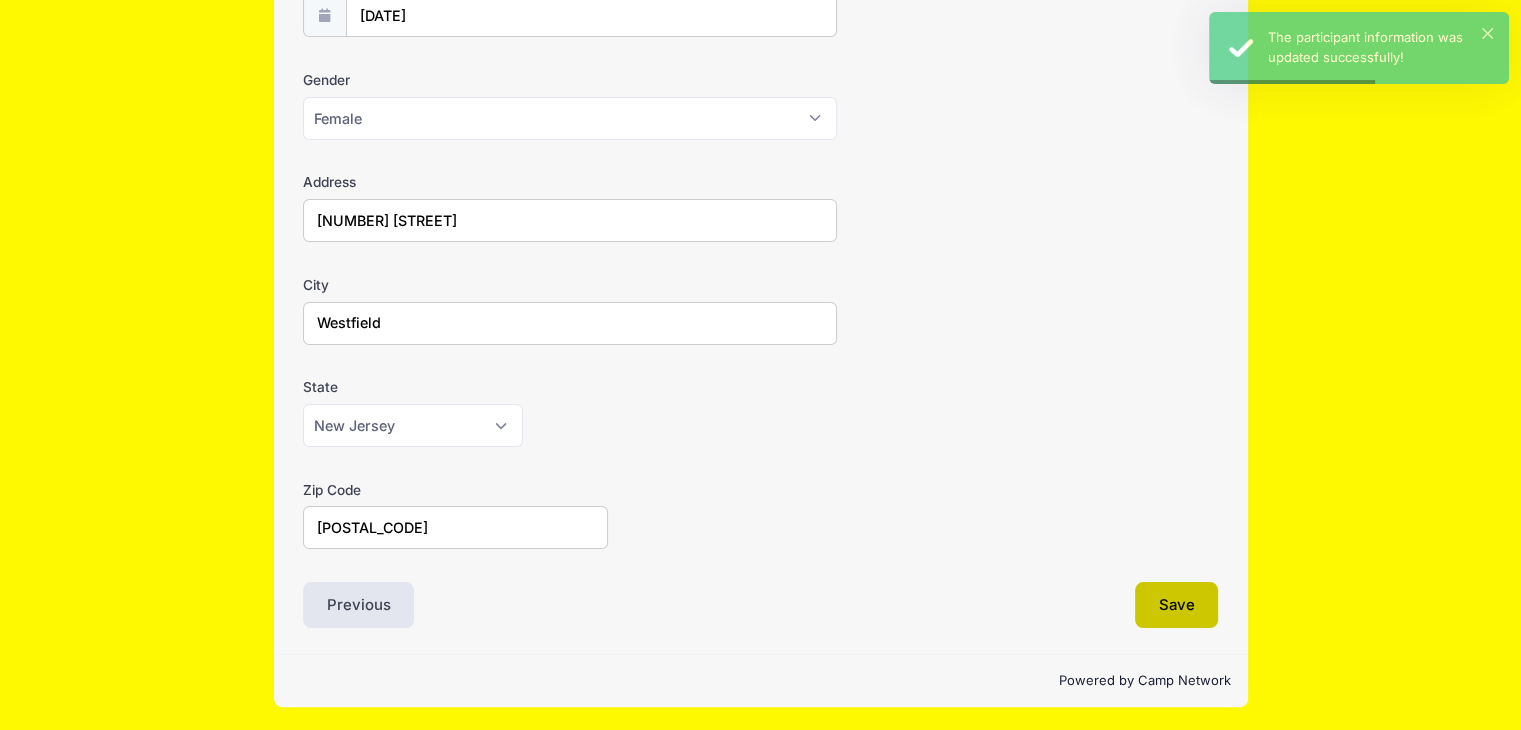 click on "Save" at bounding box center [1177, 605] 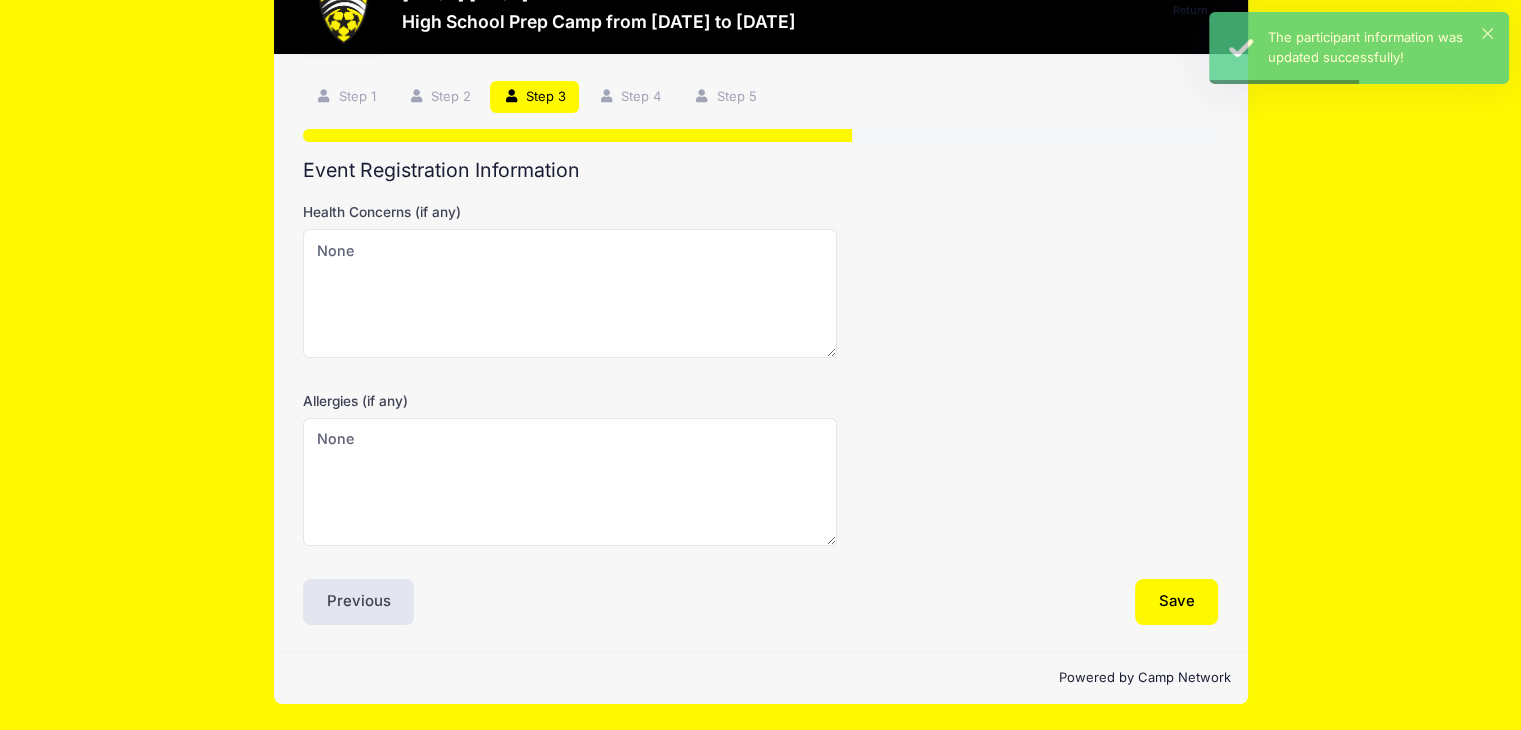 scroll, scrollTop: 46, scrollLeft: 0, axis: vertical 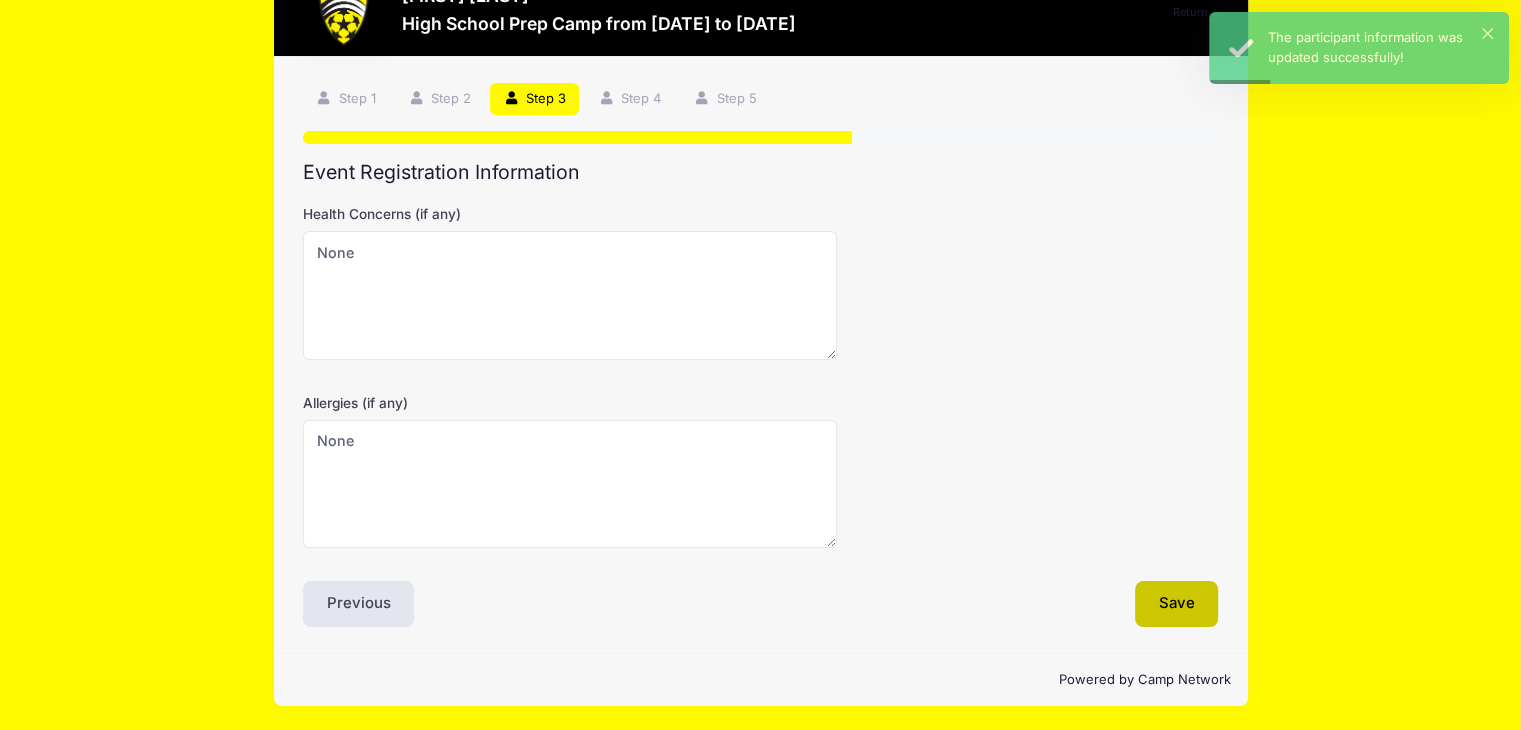 click on "Save" at bounding box center [1177, 604] 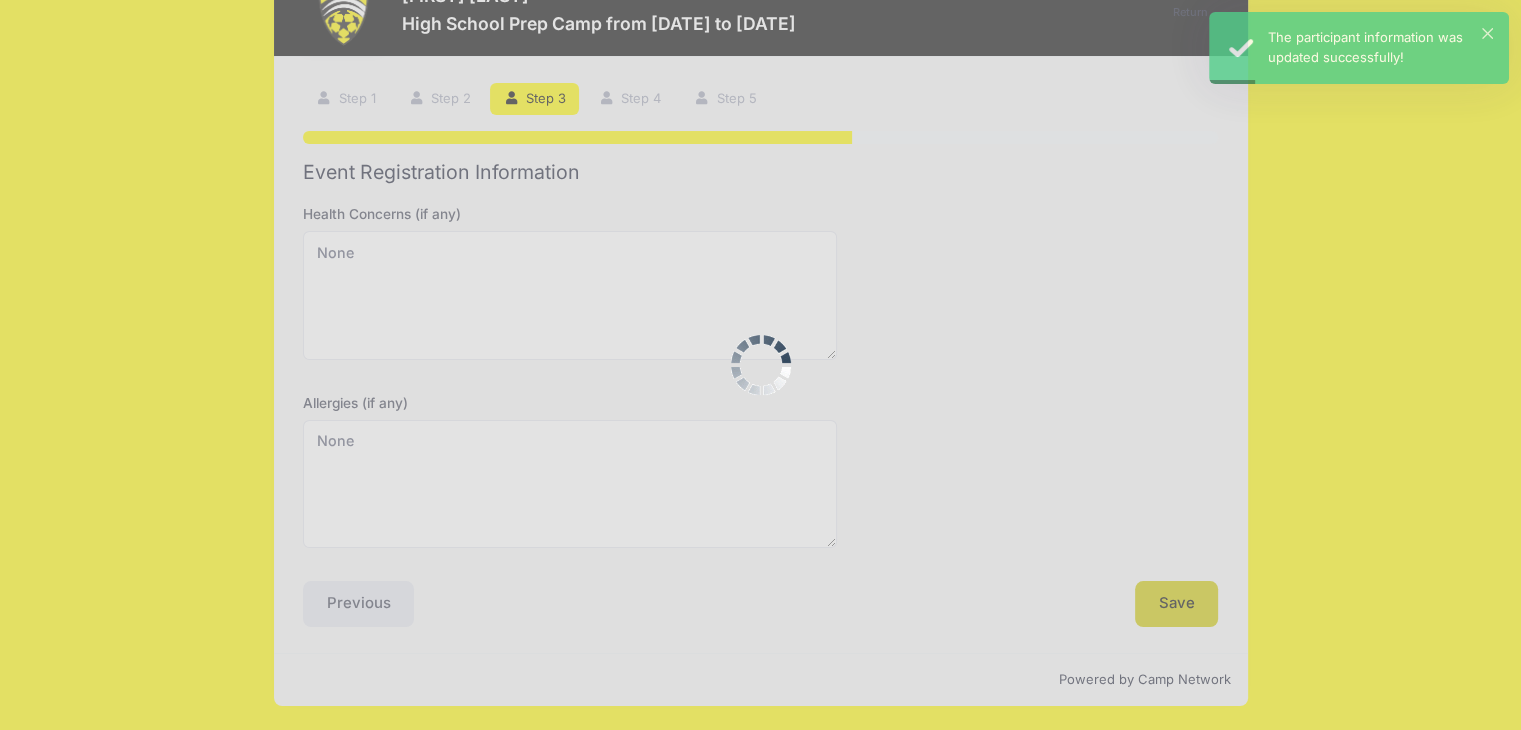 scroll, scrollTop: 0, scrollLeft: 0, axis: both 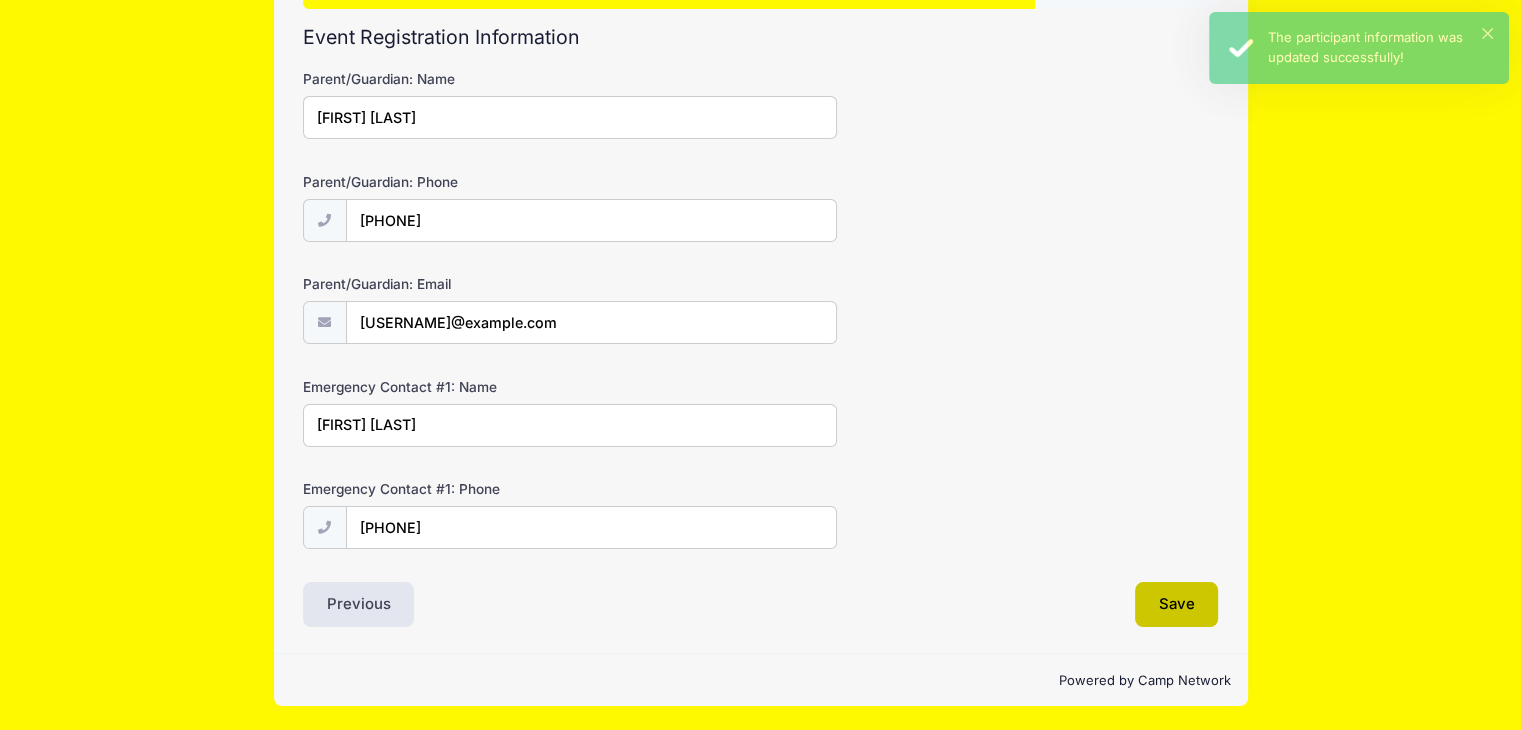 click on "Save" at bounding box center [1177, 605] 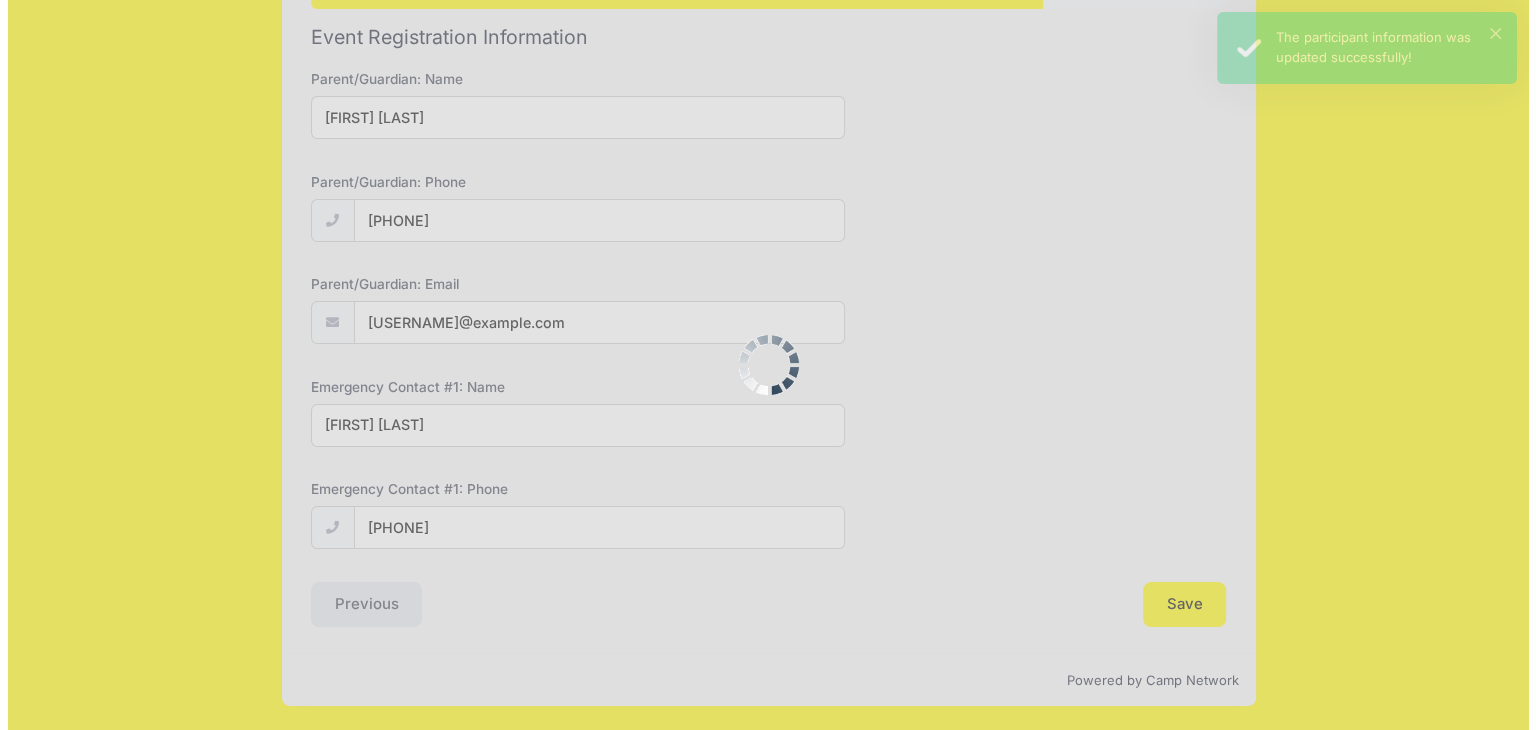 scroll, scrollTop: 0, scrollLeft: 0, axis: both 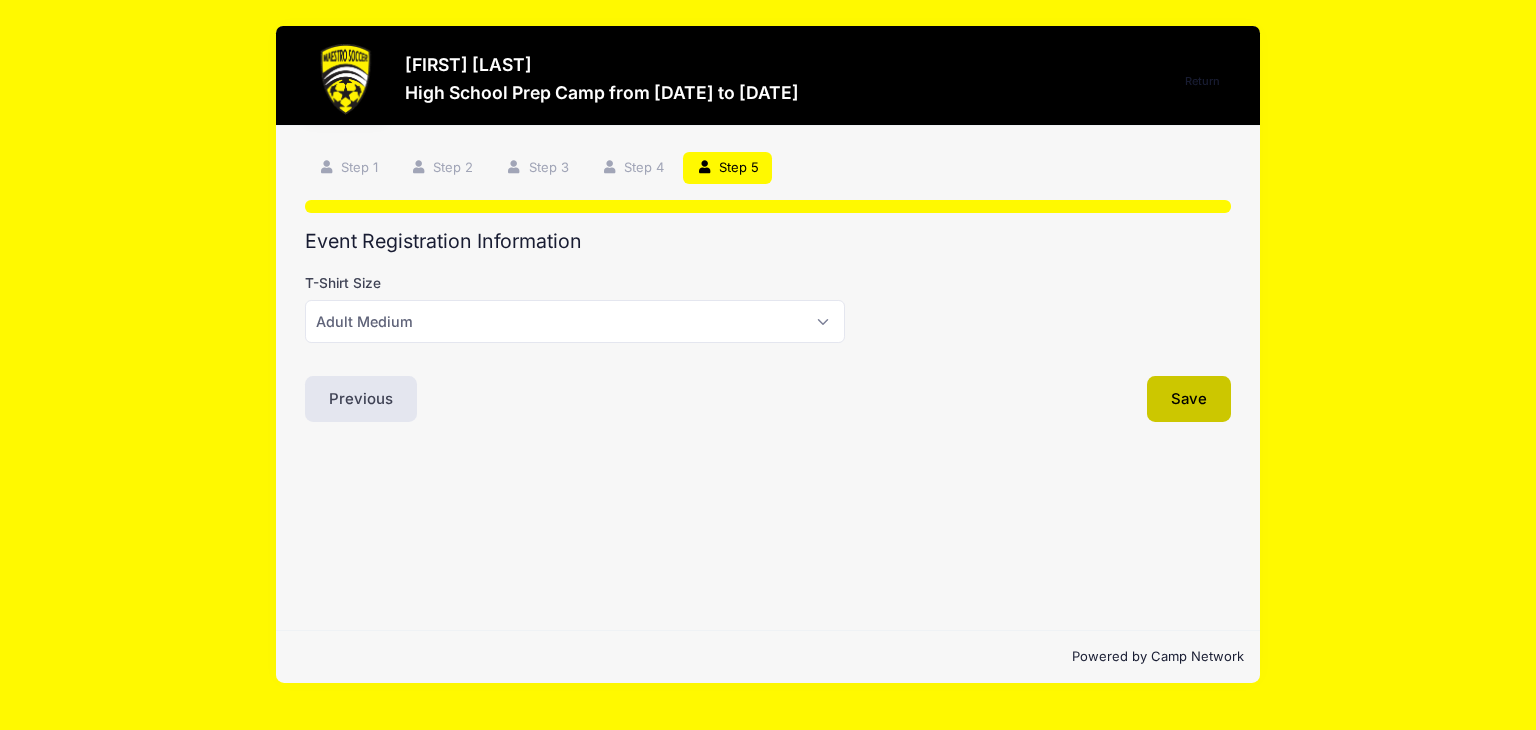 click on "Save" at bounding box center (1189, 399) 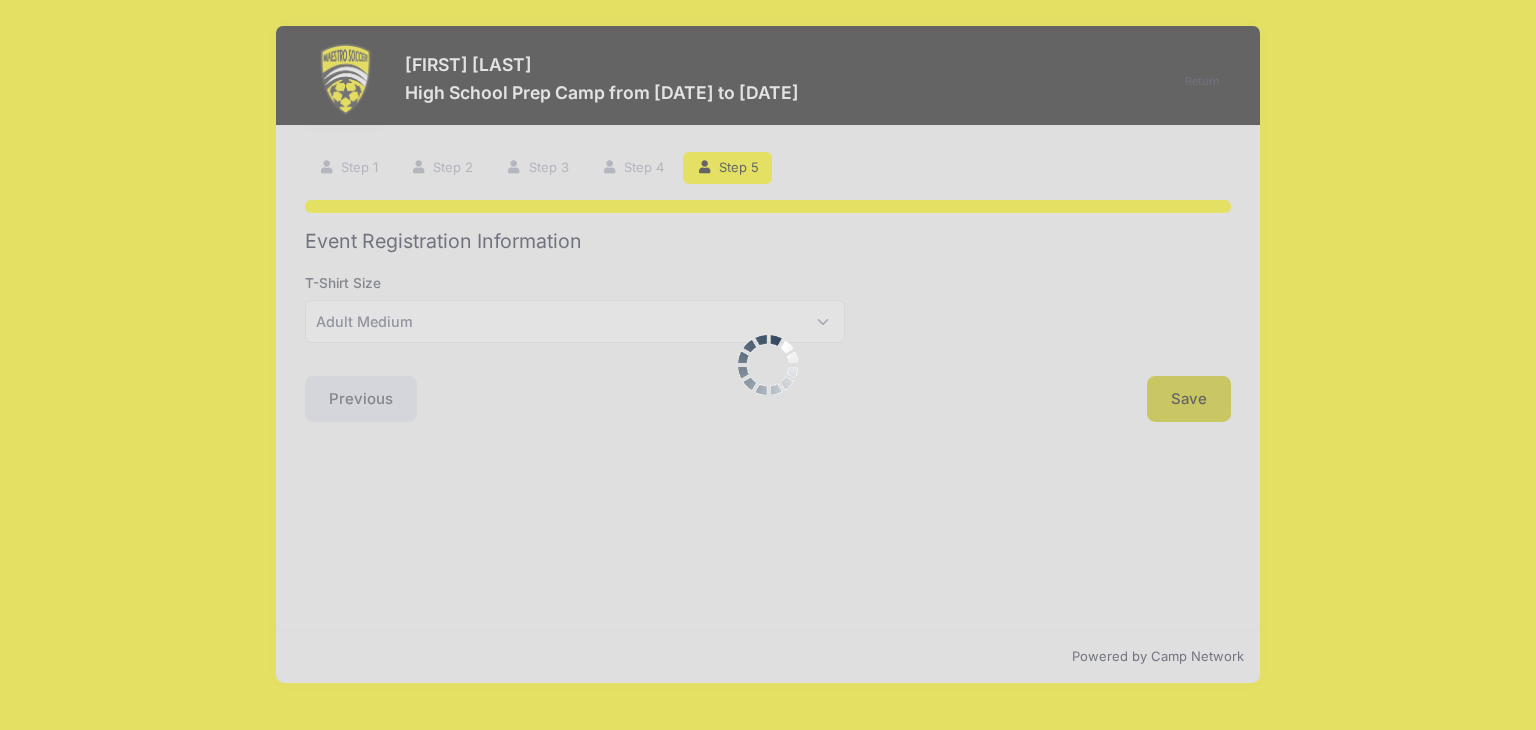 scroll, scrollTop: 0, scrollLeft: 0, axis: both 